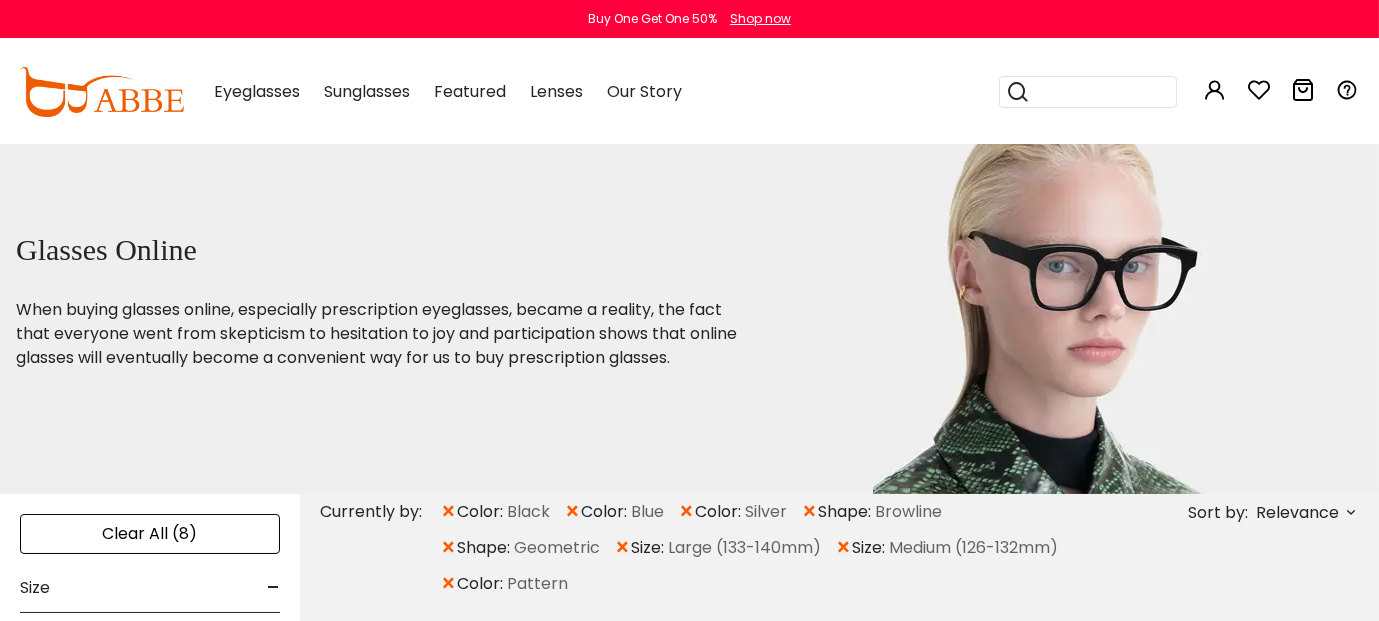 scroll, scrollTop: 0, scrollLeft: 0, axis: both 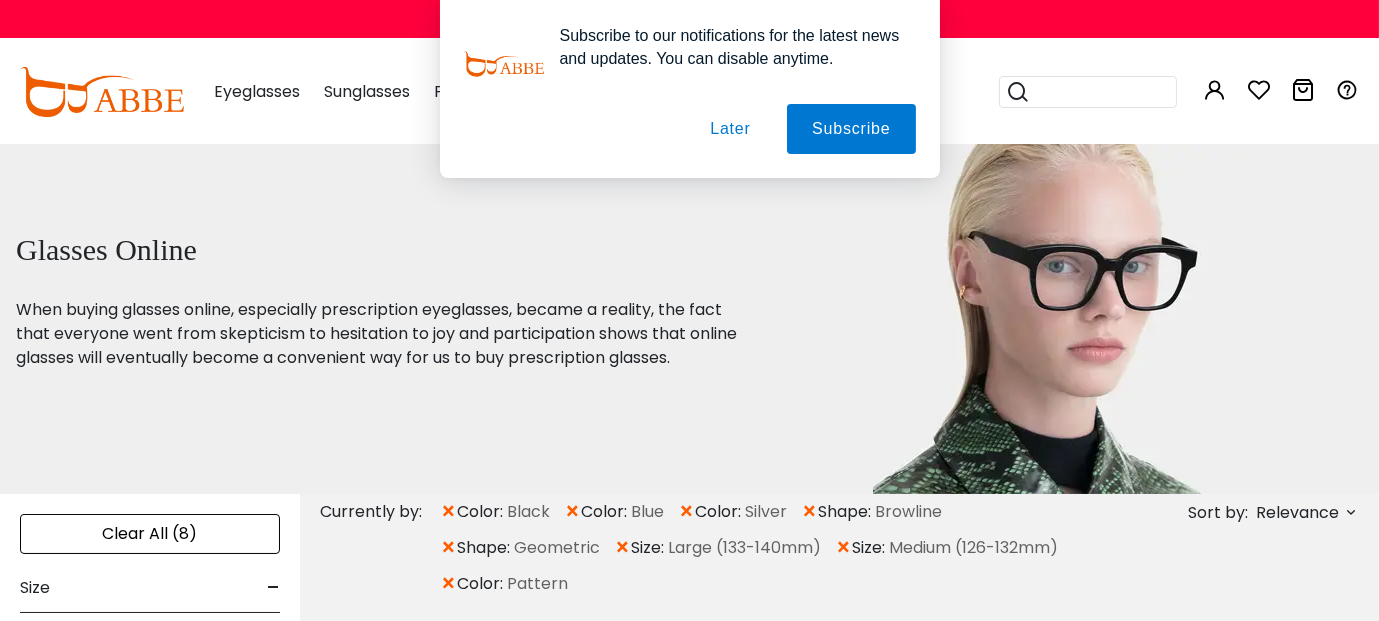 click at bounding box center (1047, 319) 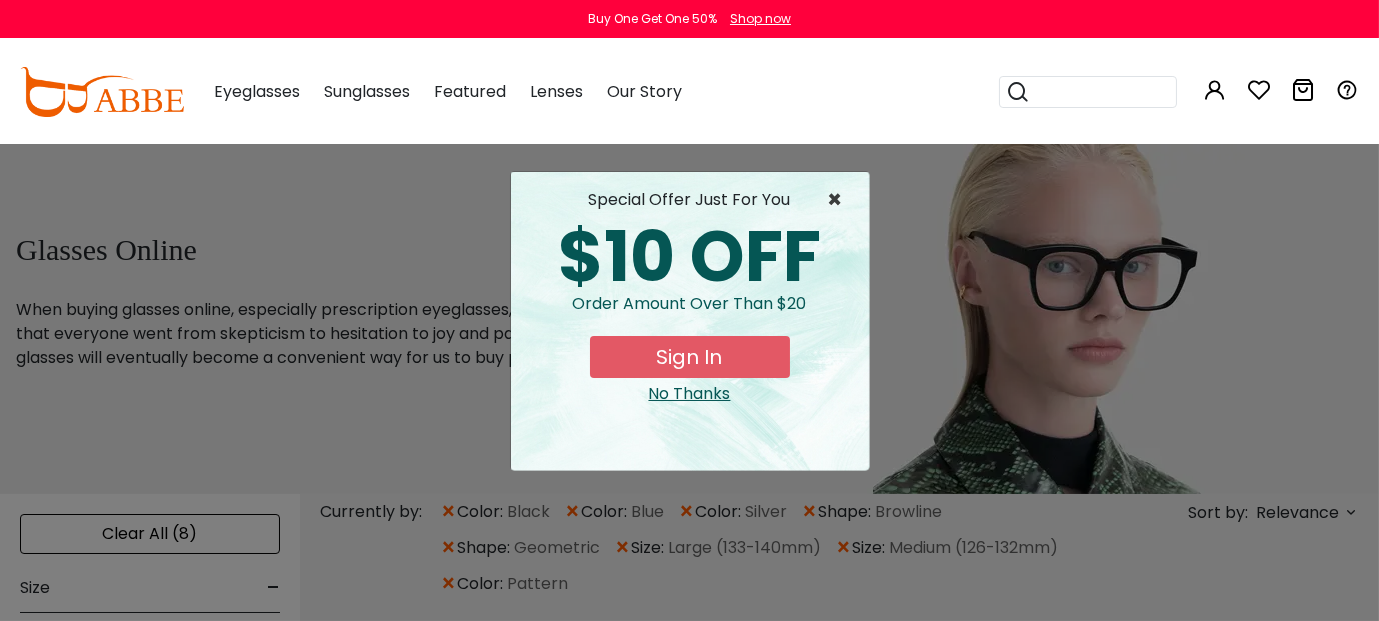 click on "×" at bounding box center [840, 200] 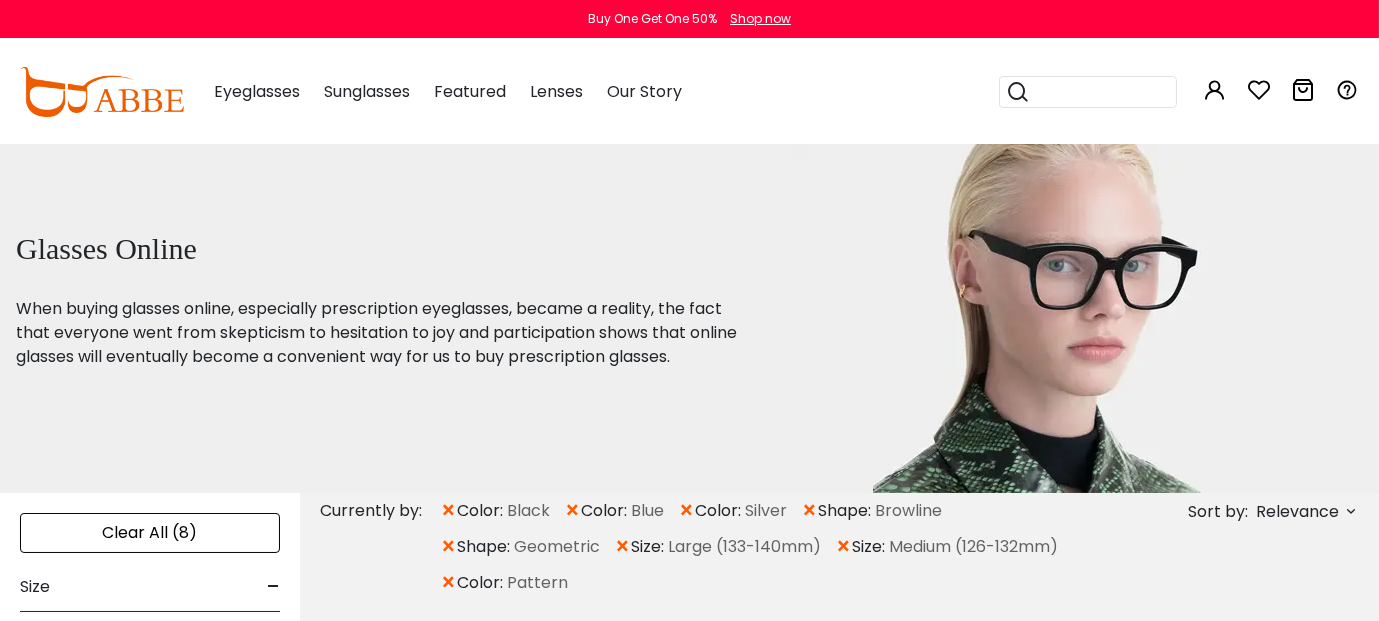 scroll, scrollTop: 0, scrollLeft: 0, axis: both 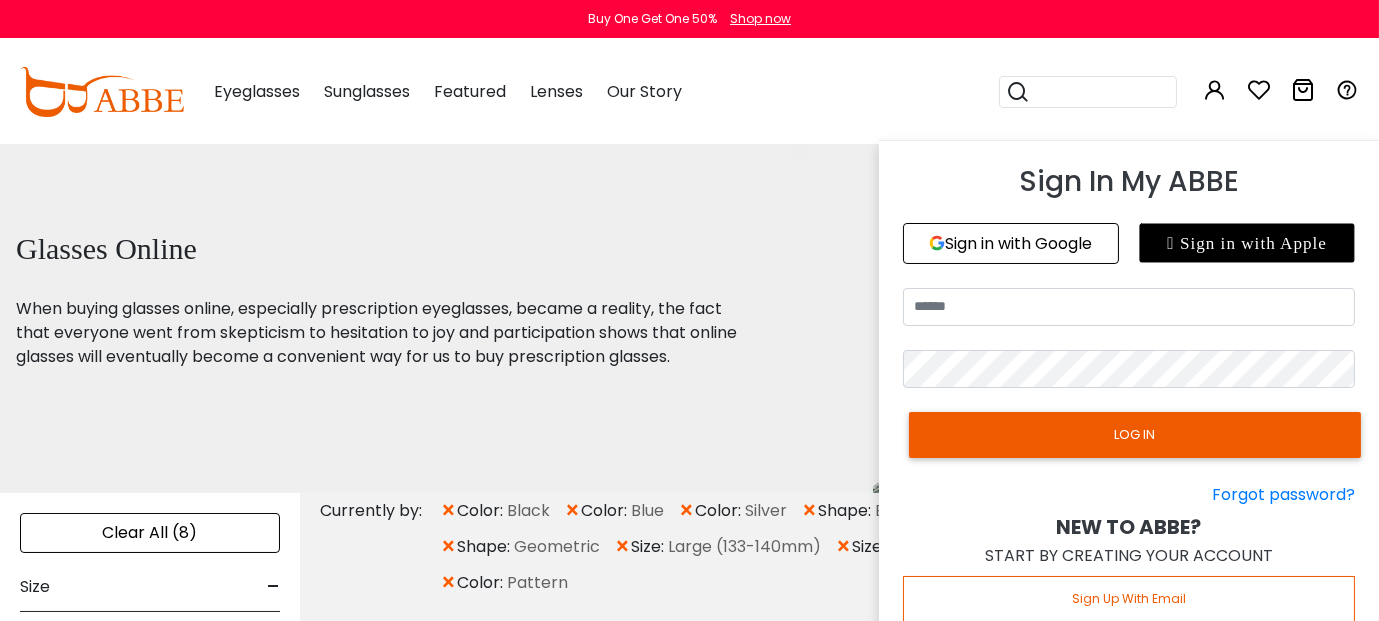 click on "Sign in with Google" at bounding box center [1011, 243] 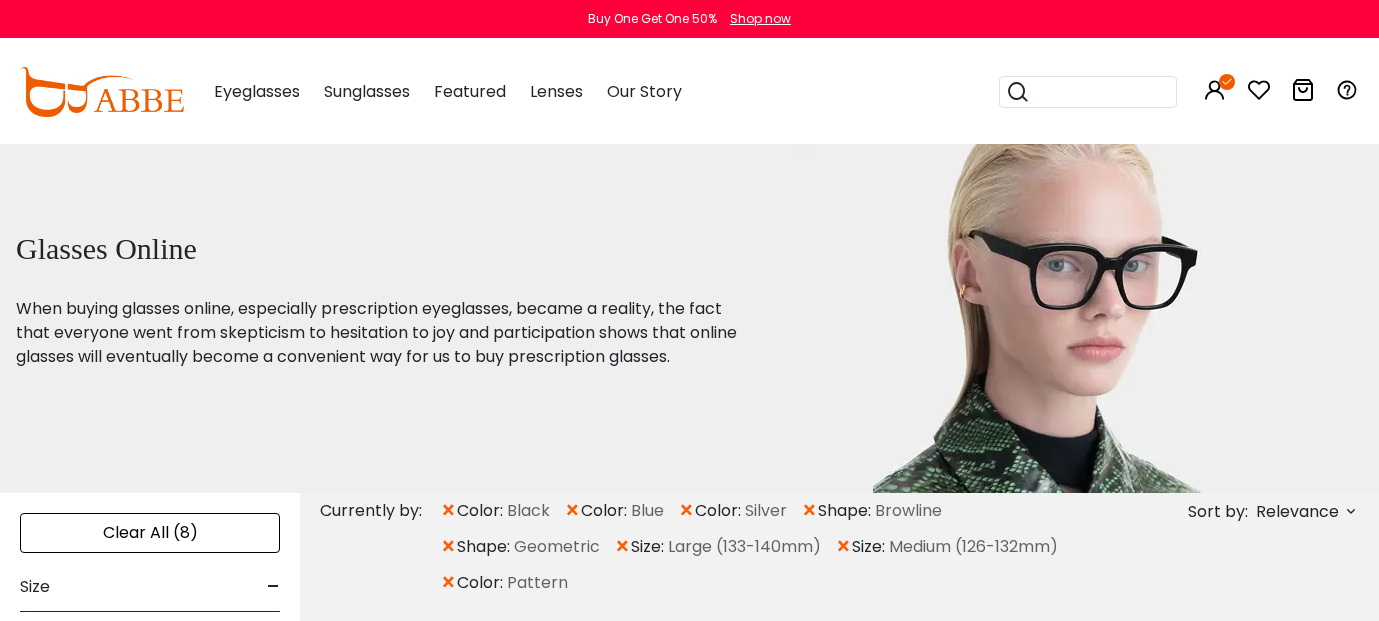 scroll, scrollTop: 0, scrollLeft: 0, axis: both 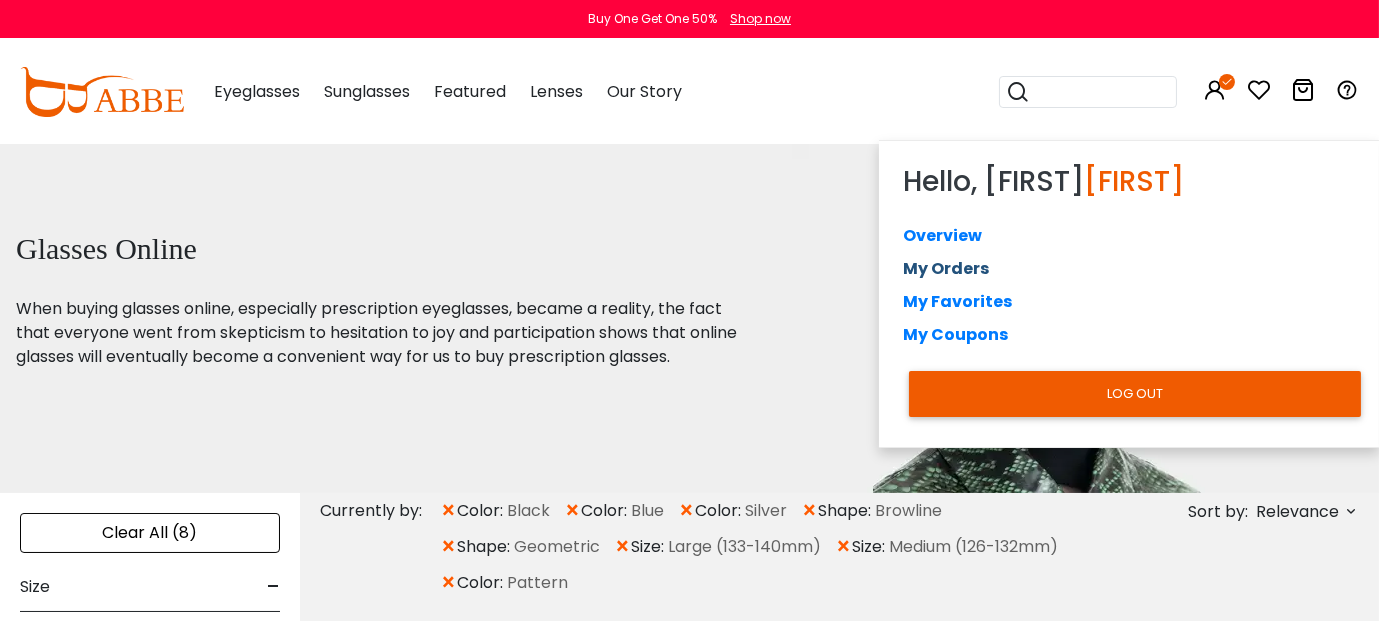 click on "My Orders" at bounding box center (1129, 268) 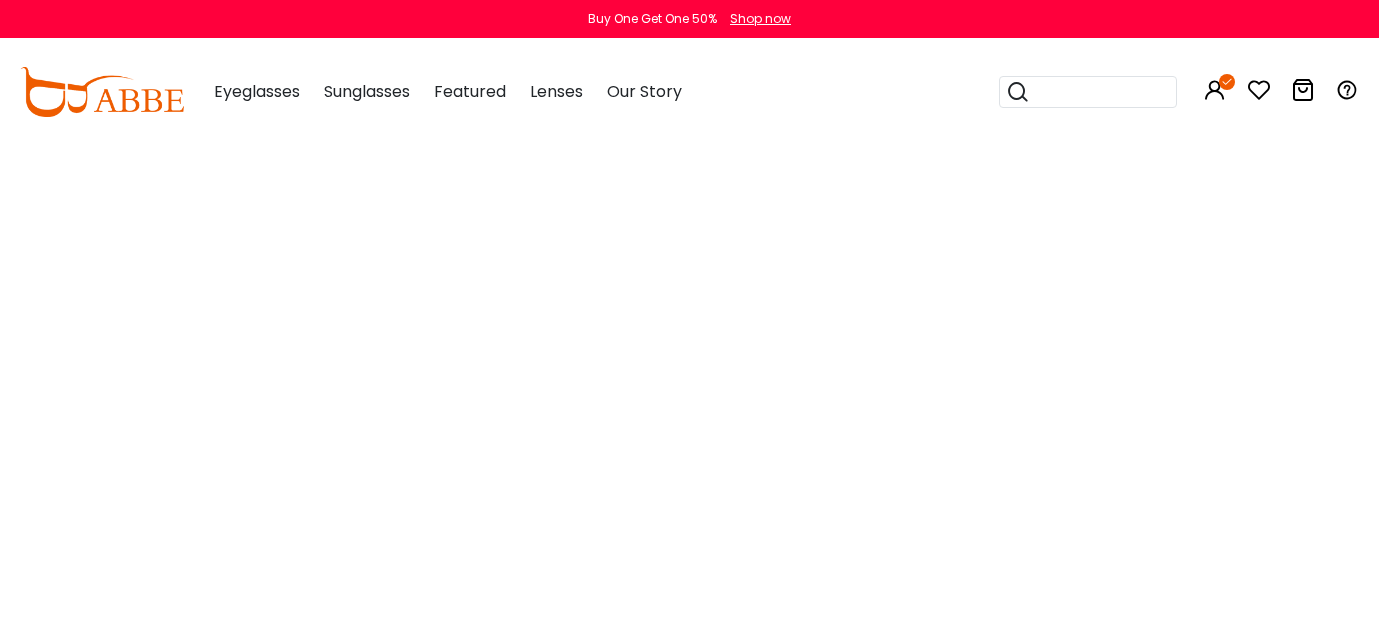 scroll, scrollTop: 0, scrollLeft: 0, axis: both 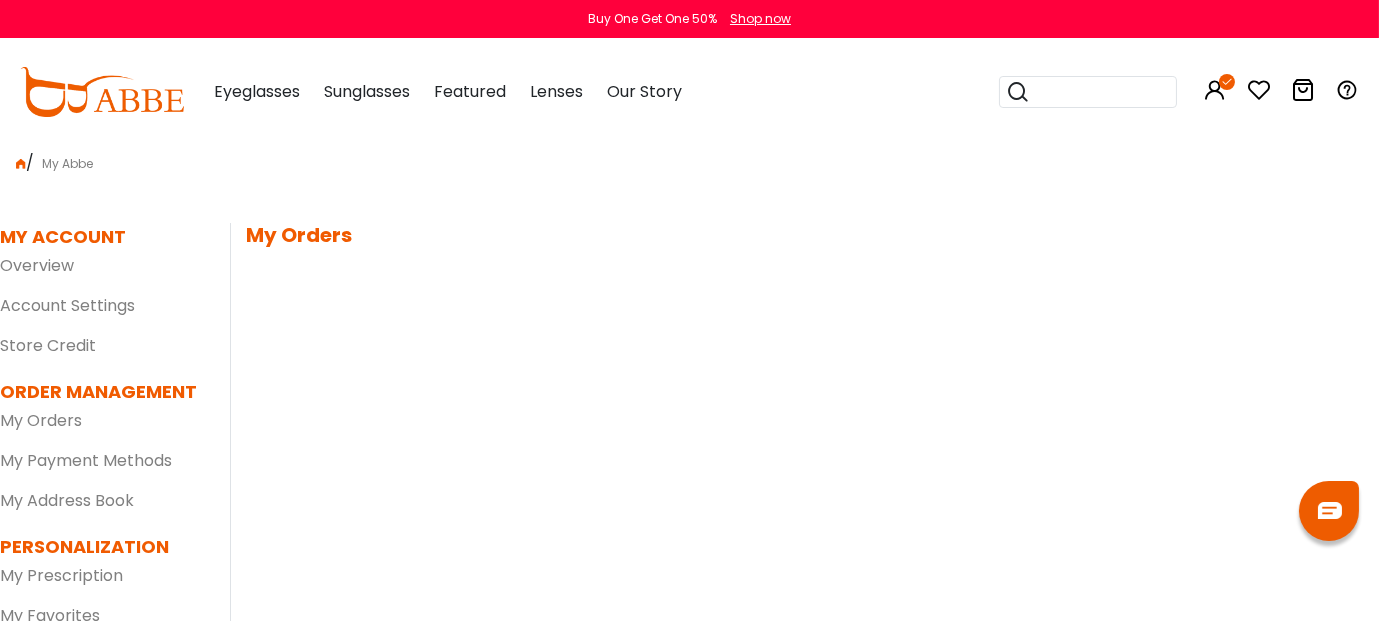 click on "MY ACCOUNT SETTINGS | edit
First Name: [NAME]
Last Name: [NAME]
PartyId: [ID]
Email: [EMAIL]
Password: ********
MY ORDERS
You have no orders.
MANAGE
MY PAYMENT METHODS
You have not saved any default payment methods.
MANAGE
MY ADDRESS BOOK
You have not saved any default address items.
MANAGE
MY PRESCRIPTIONS
Name" at bounding box center [804, 515] 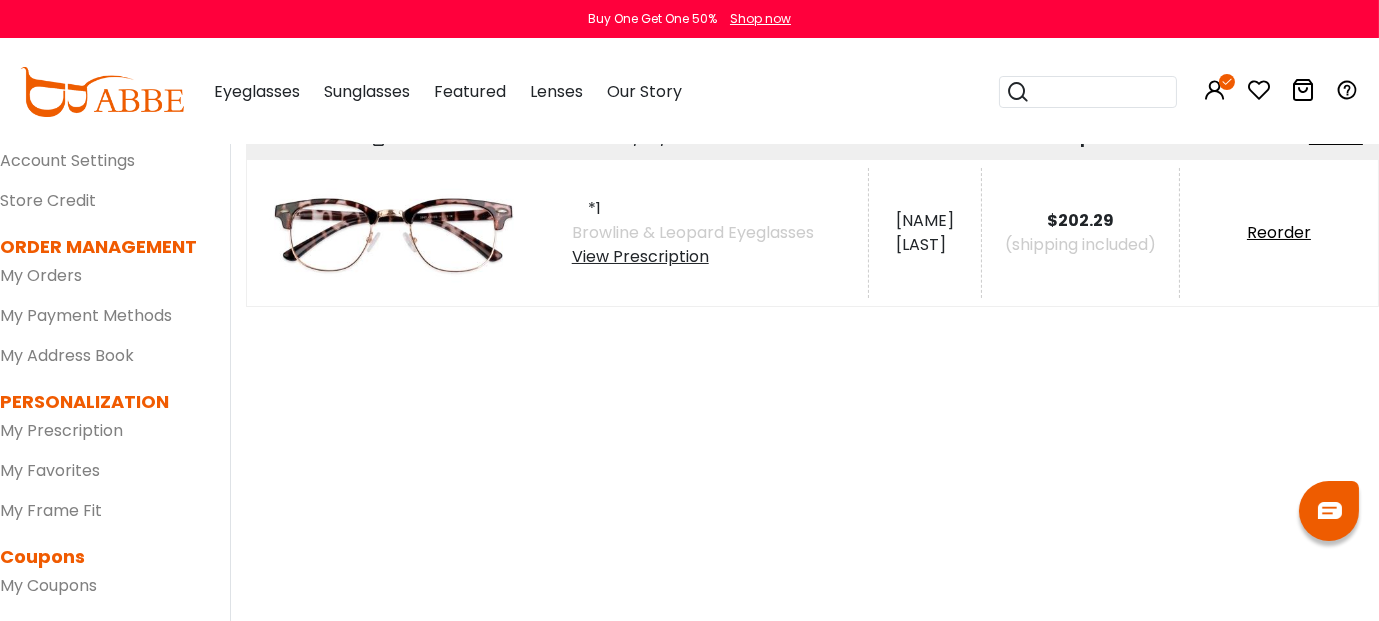 scroll, scrollTop: 0, scrollLeft: 0, axis: both 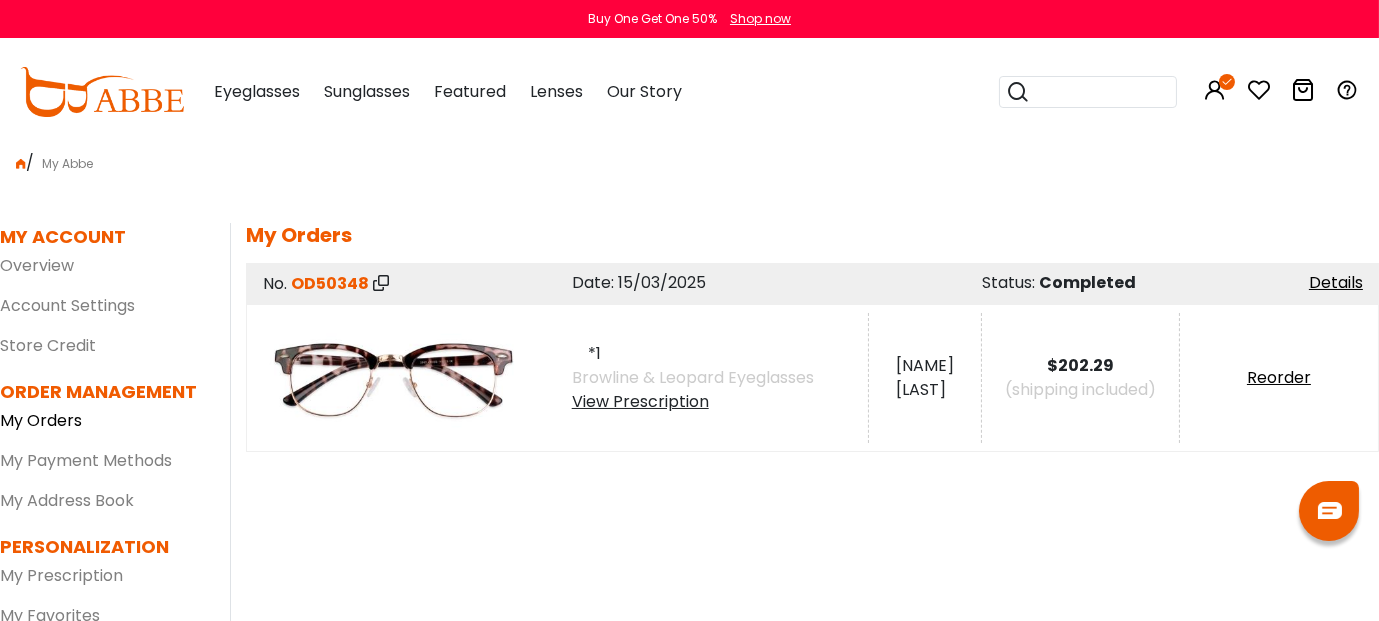 click on "My Orders" at bounding box center (41, 420) 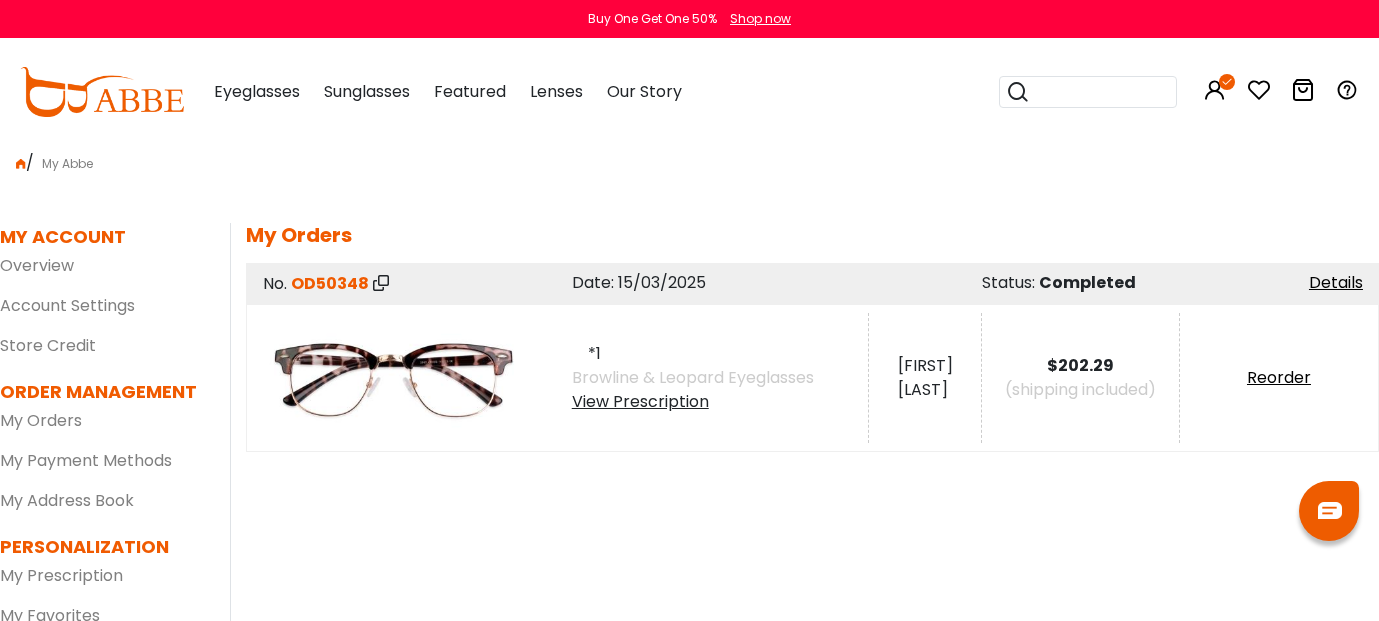 scroll, scrollTop: 0, scrollLeft: 0, axis: both 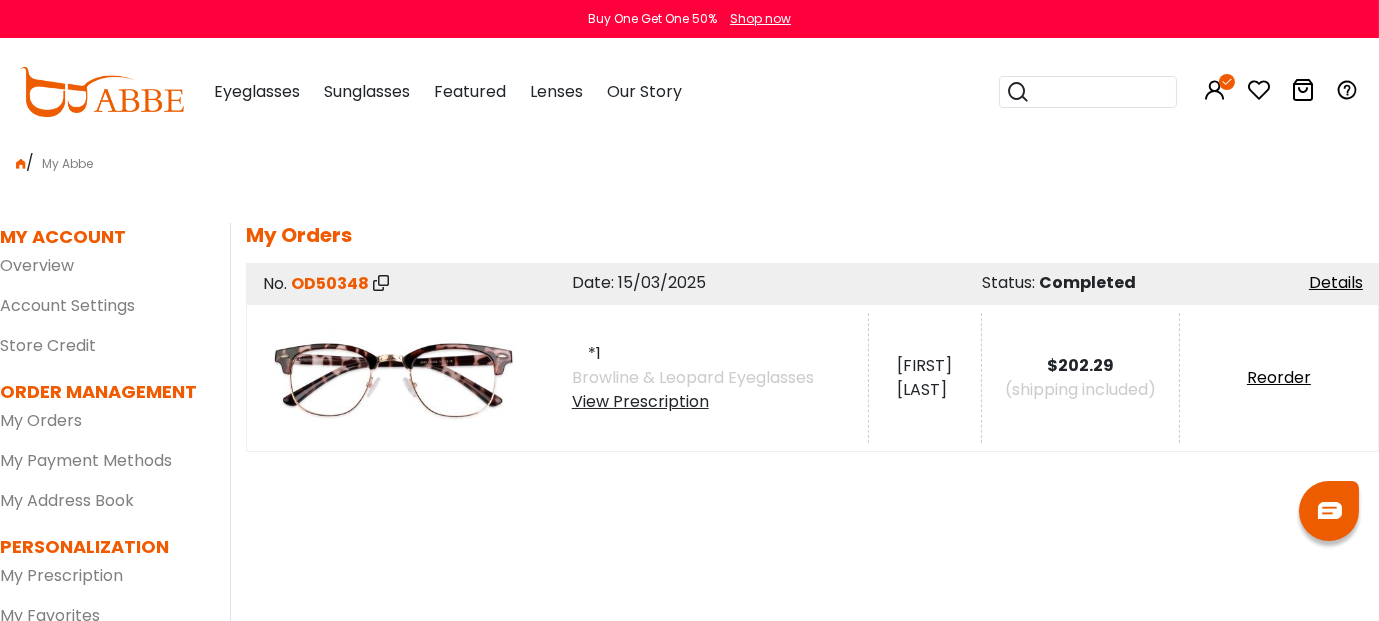 click at bounding box center [1259, 90] 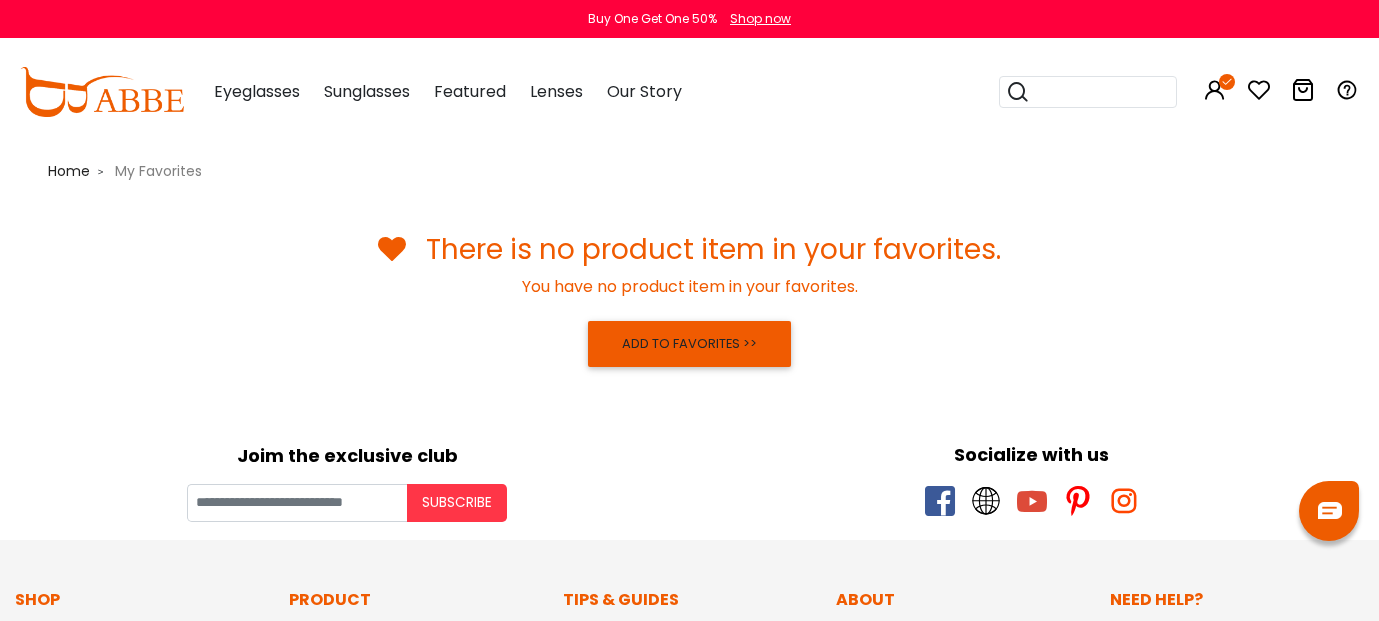 scroll, scrollTop: 0, scrollLeft: 0, axis: both 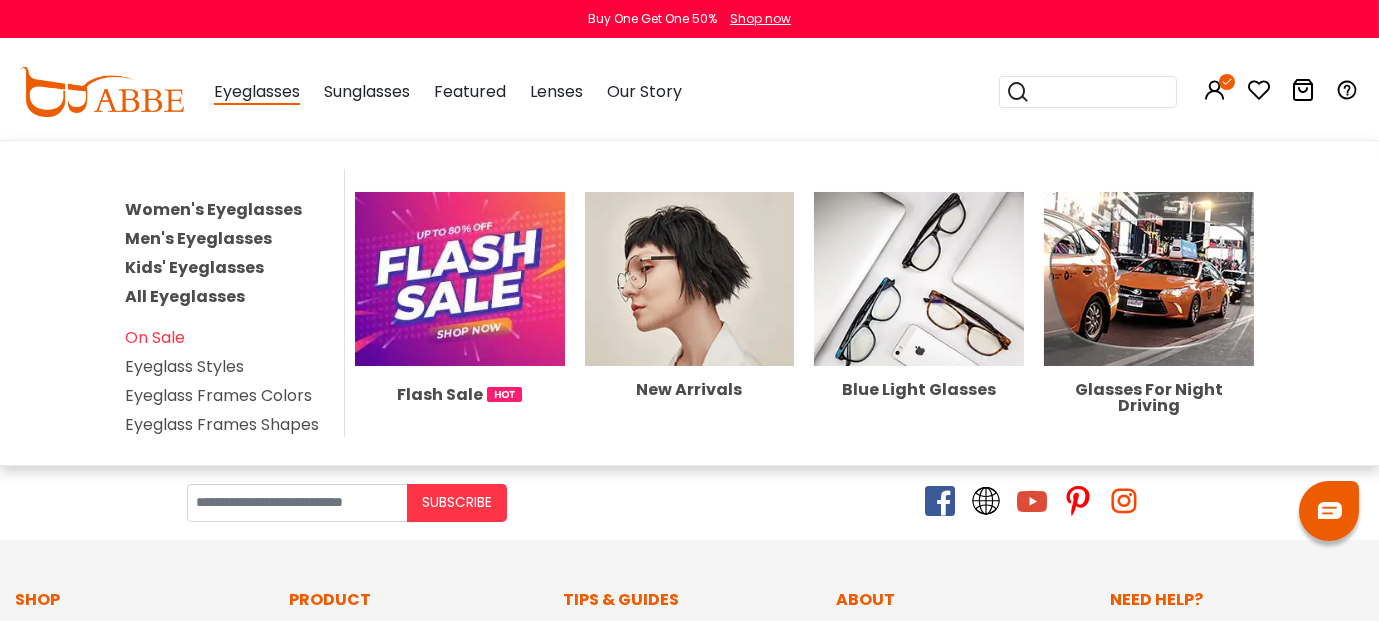 click on "Eyeglasses" at bounding box center [257, 92] 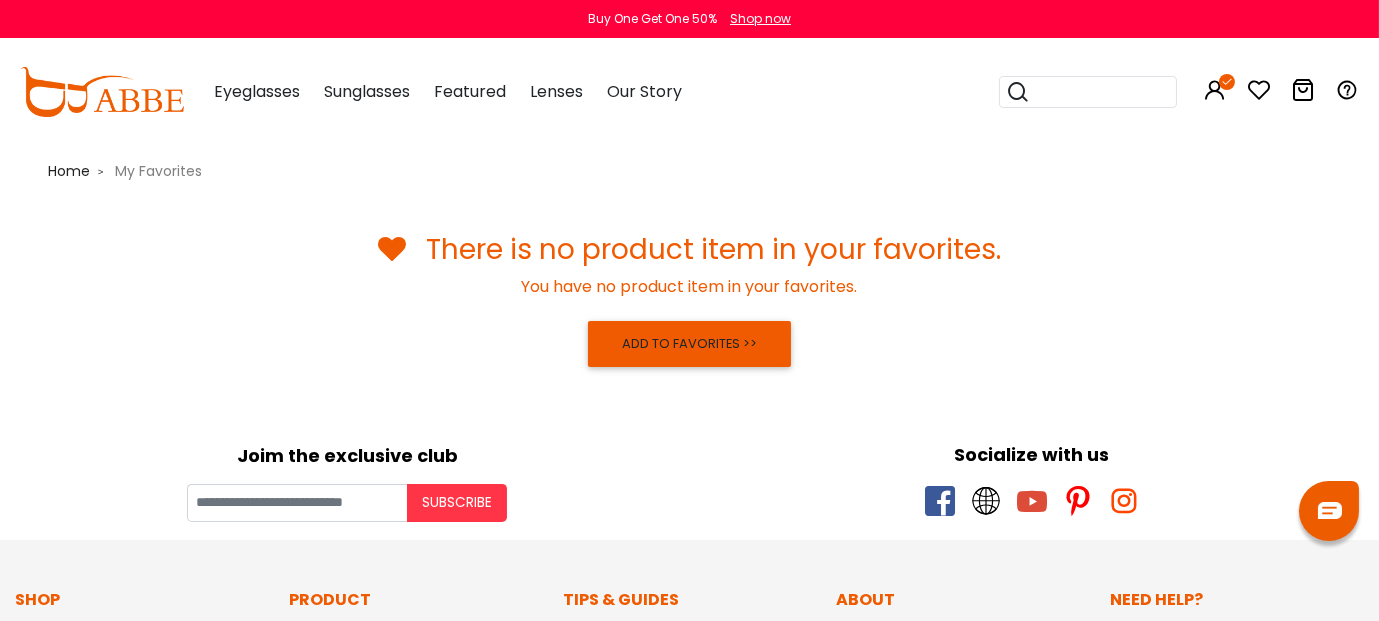 click on "Eyeglasses" at bounding box center [257, 91] 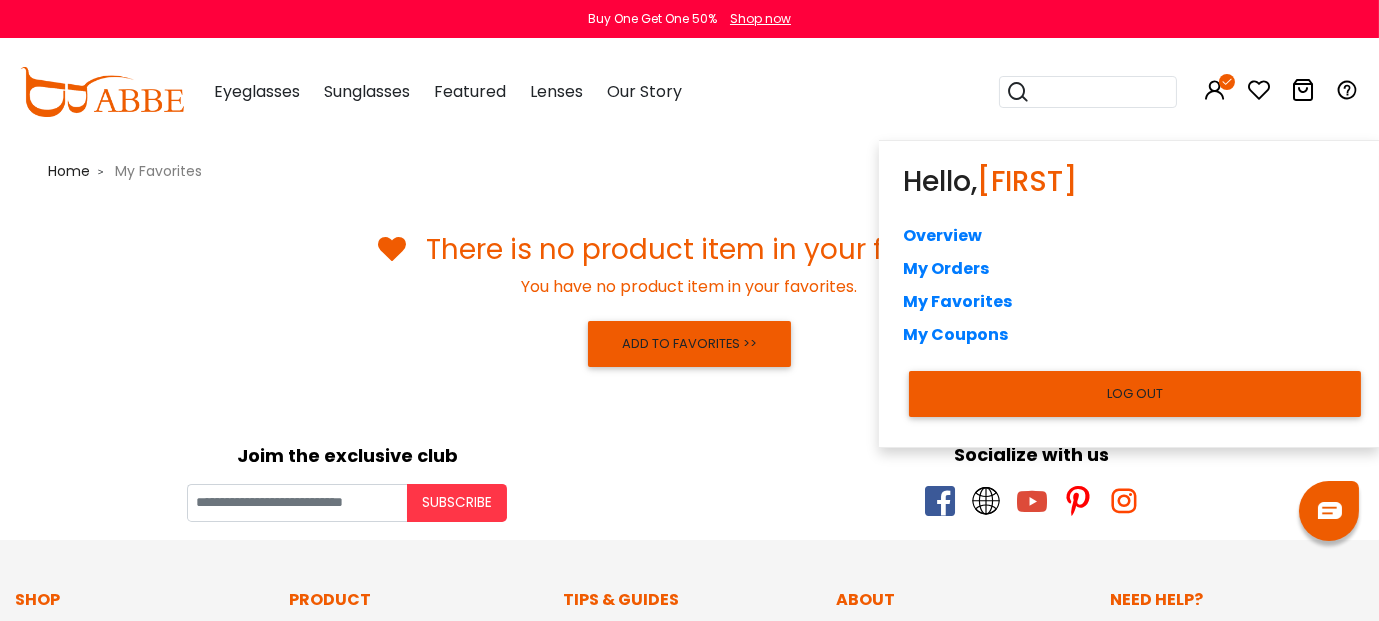 click at bounding box center (1227, 82) 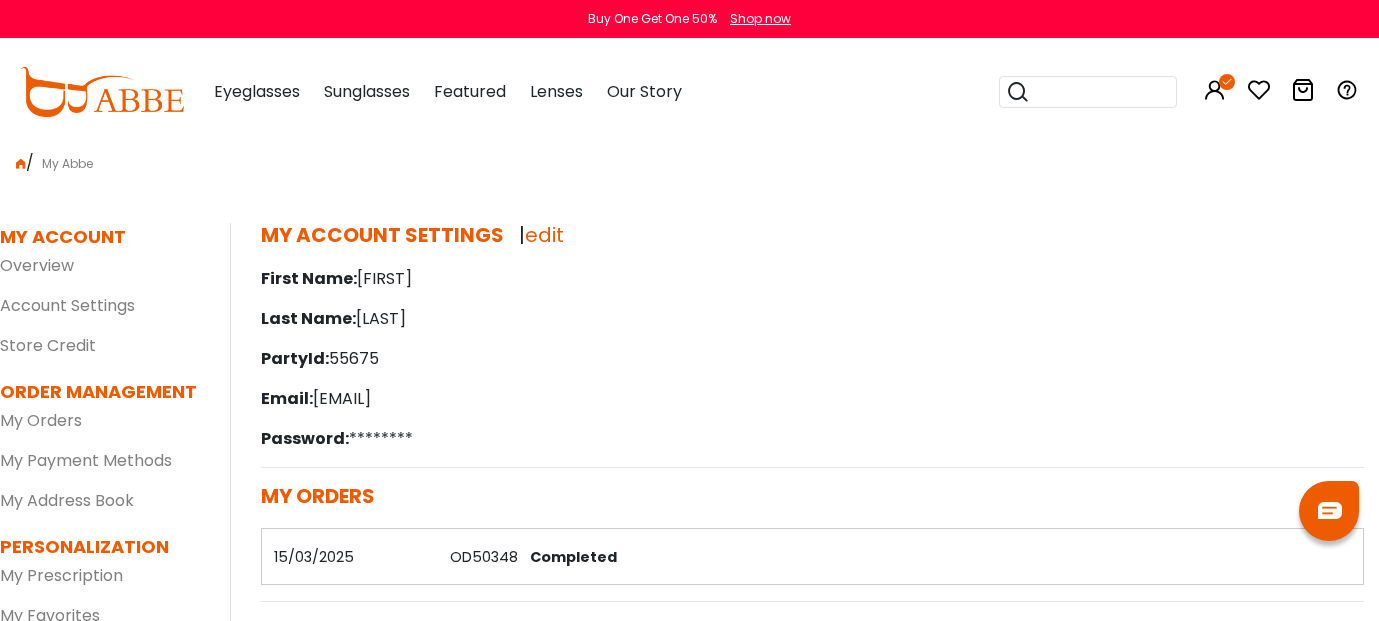 scroll, scrollTop: 0, scrollLeft: 0, axis: both 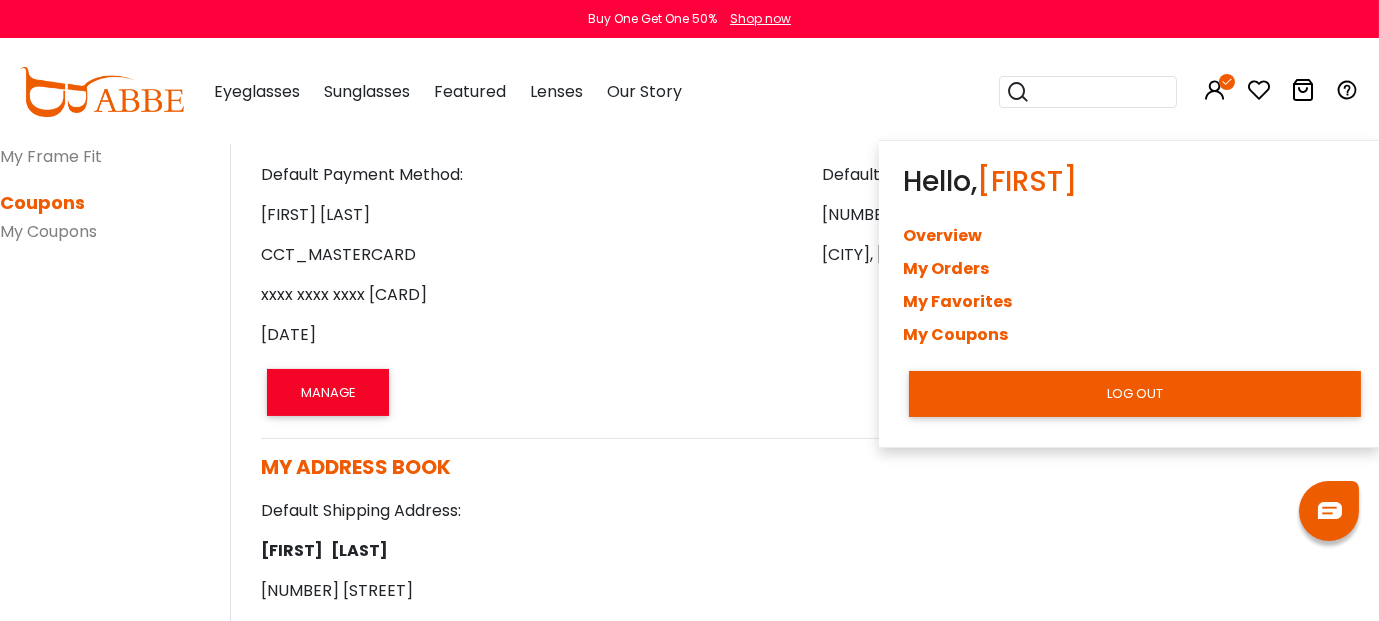 click on "My Favorites" at bounding box center [1129, 301] 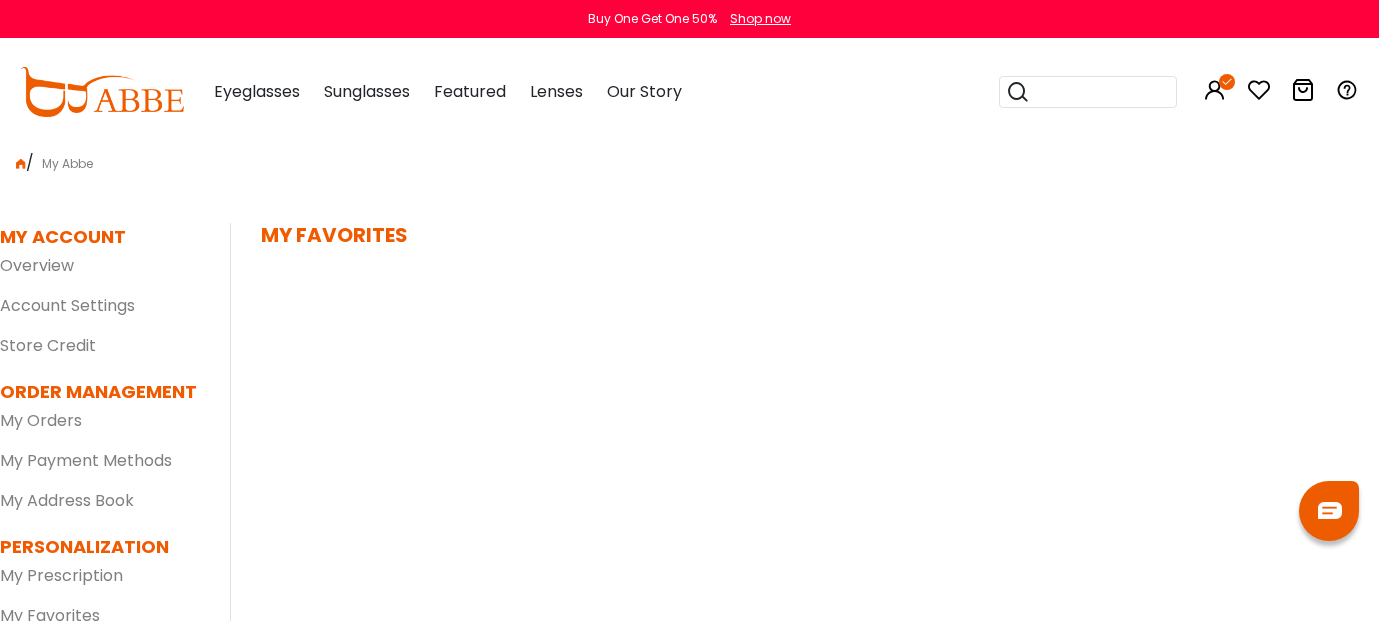 scroll, scrollTop: 0, scrollLeft: 0, axis: both 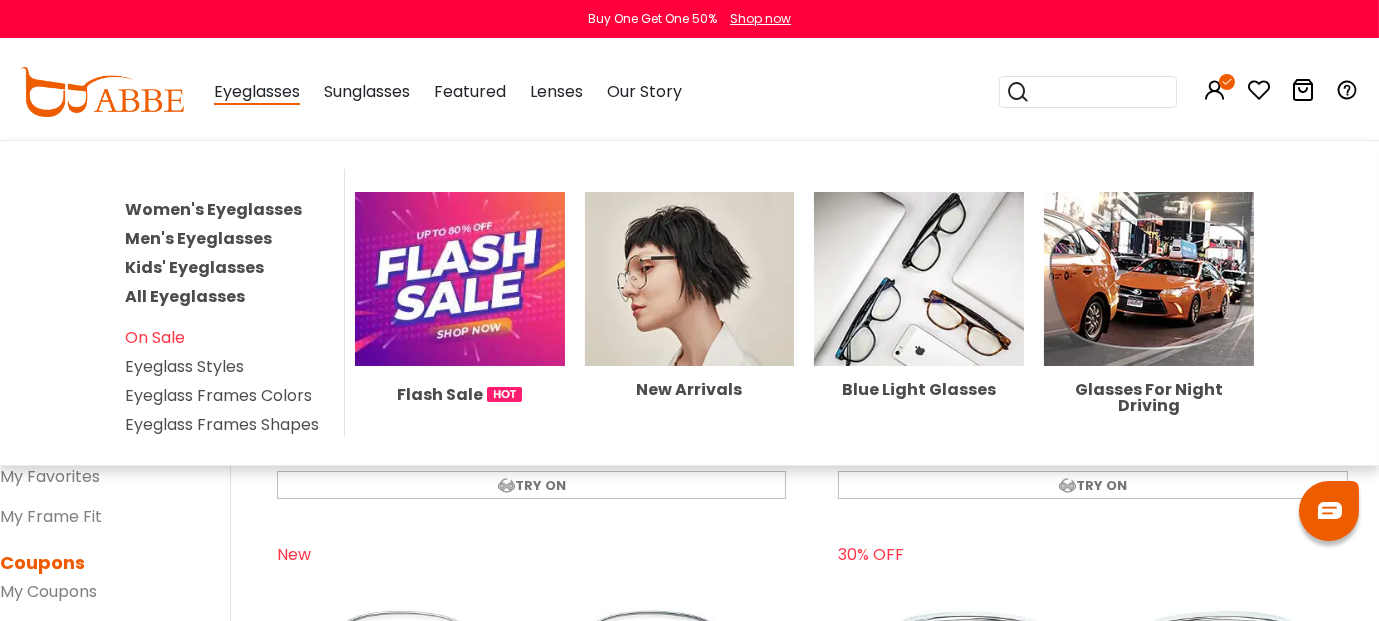 click on "Eyeglasses" at bounding box center (257, 92) 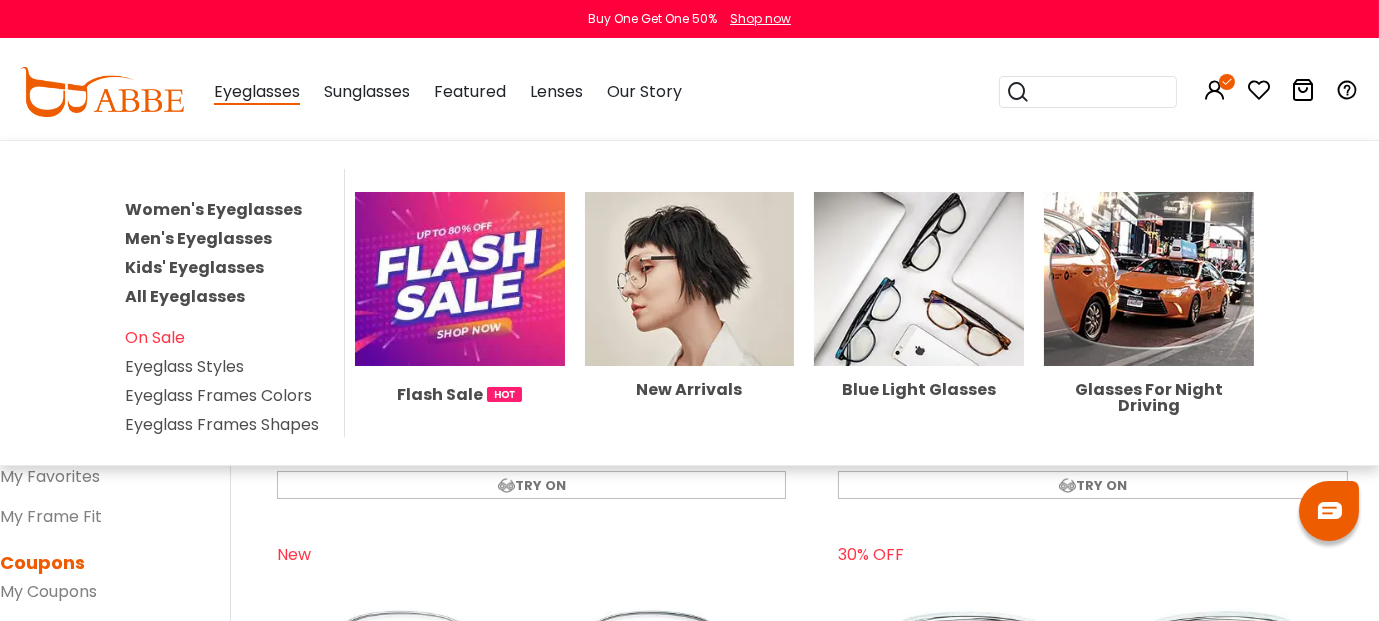 click on "Eyeglasses" at bounding box center [257, 92] 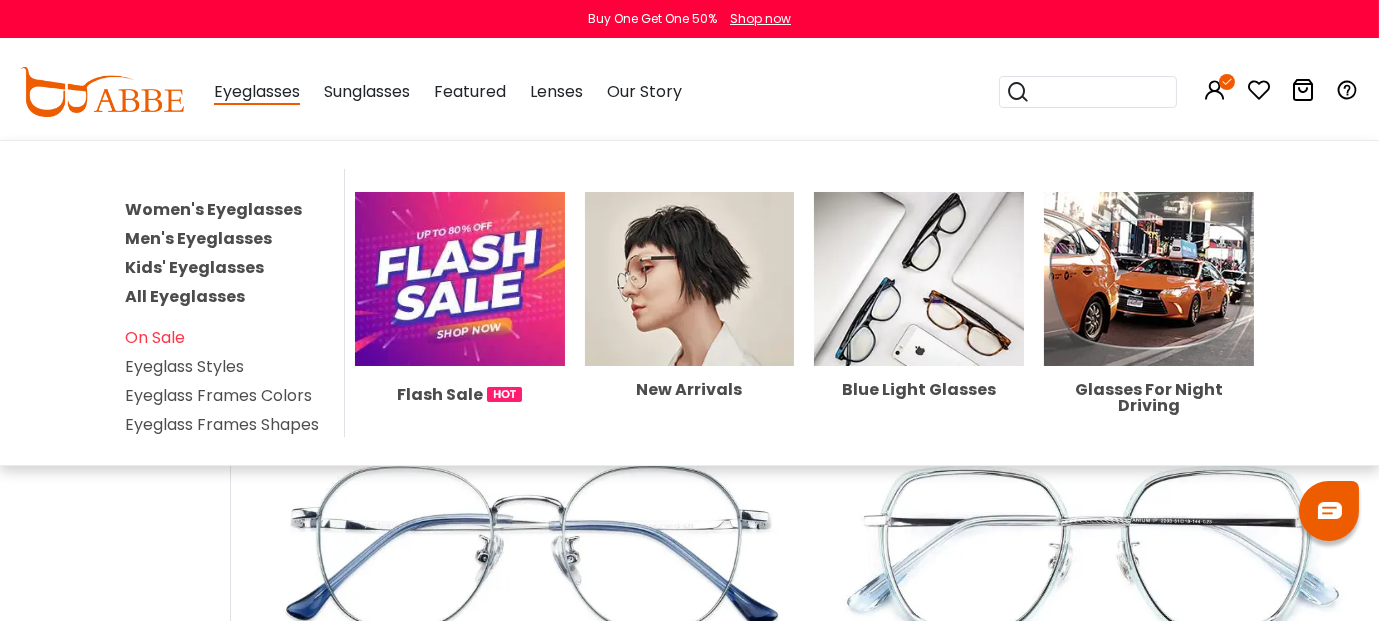 scroll, scrollTop: 284, scrollLeft: 0, axis: vertical 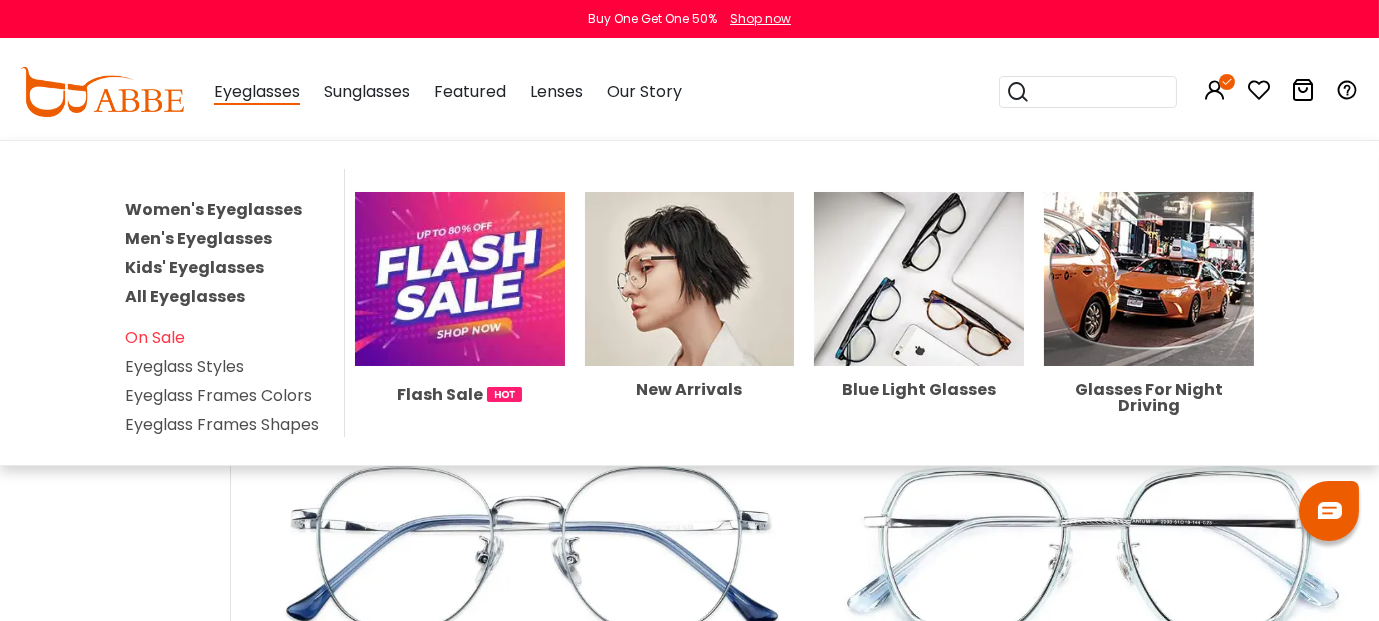 click on "Women's Eyeglasses" at bounding box center [213, 209] 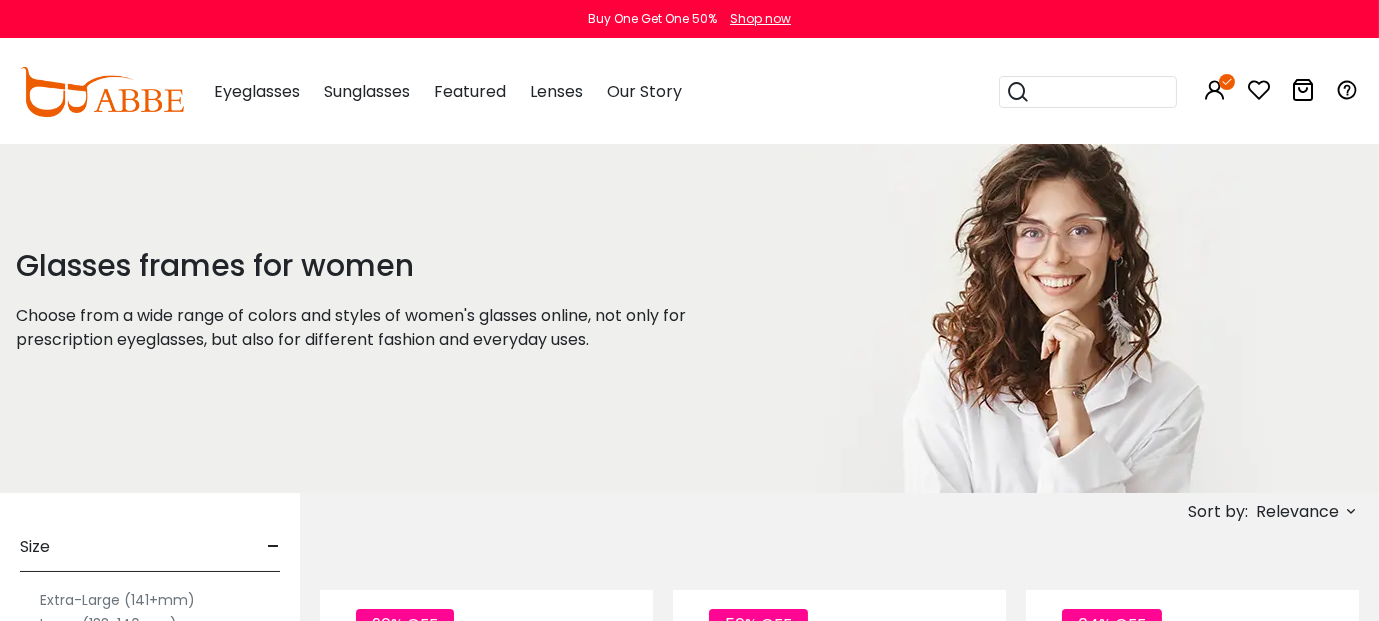 scroll, scrollTop: 0, scrollLeft: 0, axis: both 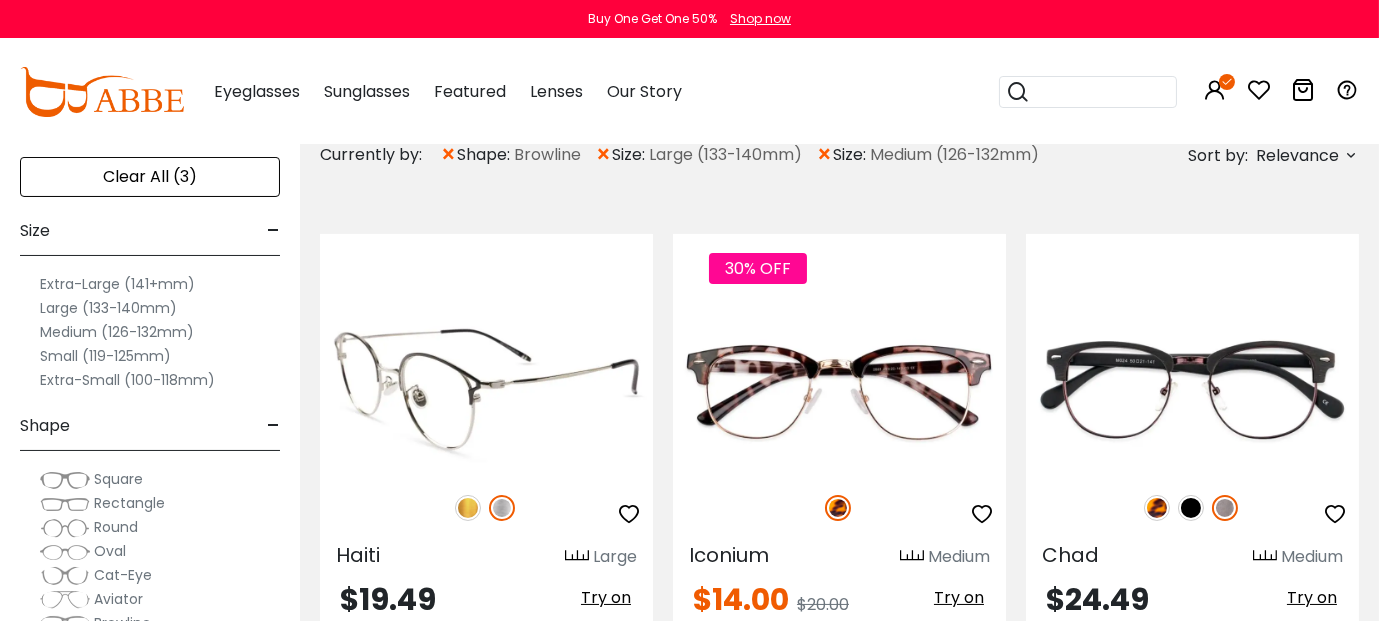 click at bounding box center [468, 508] 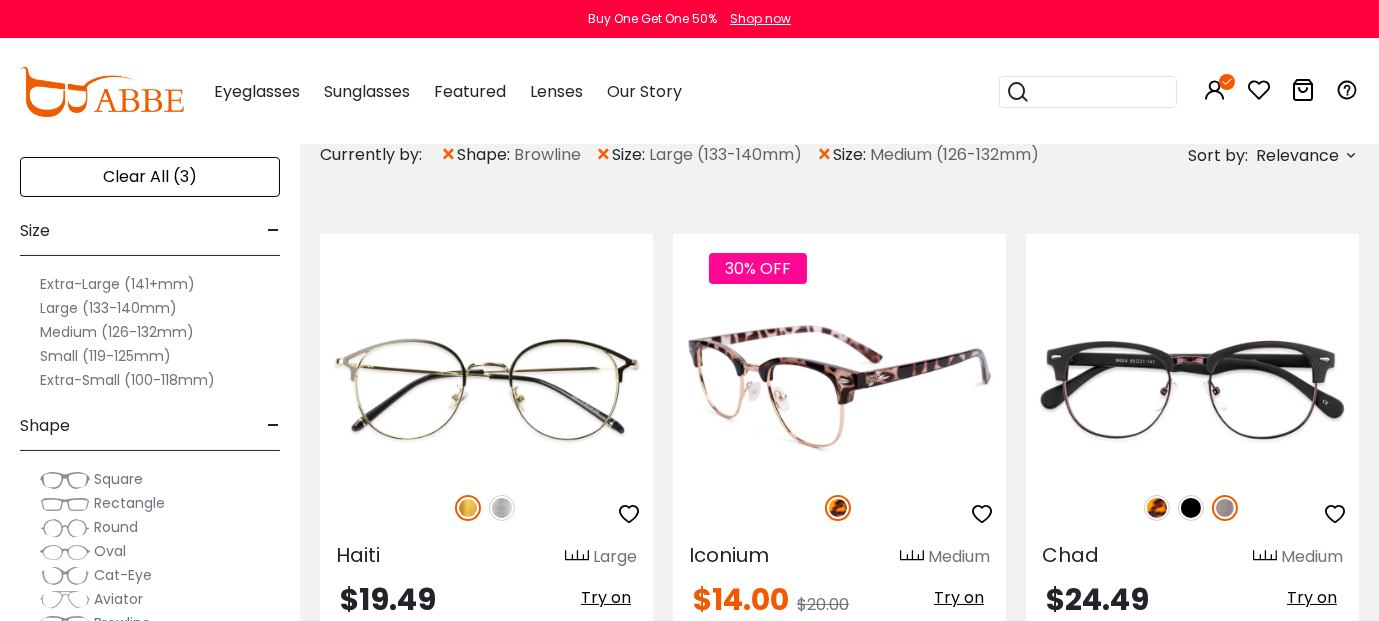 click at bounding box center [629, 514] 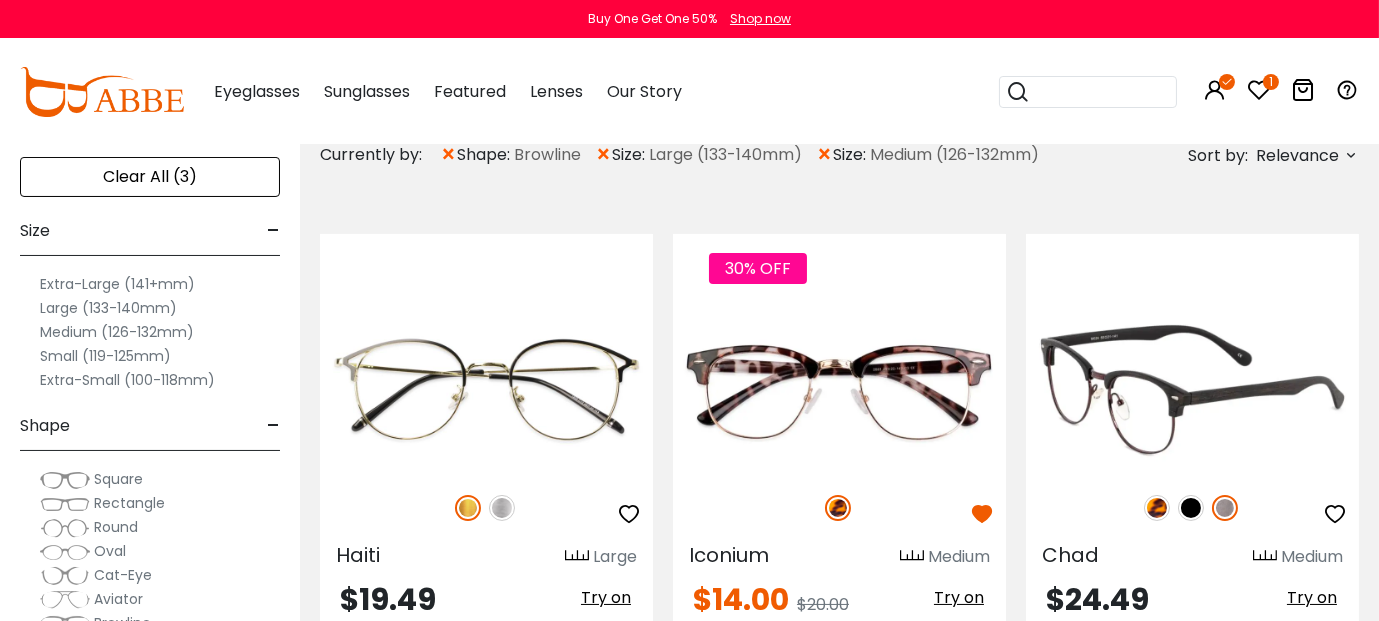 click at bounding box center [1225, 508] 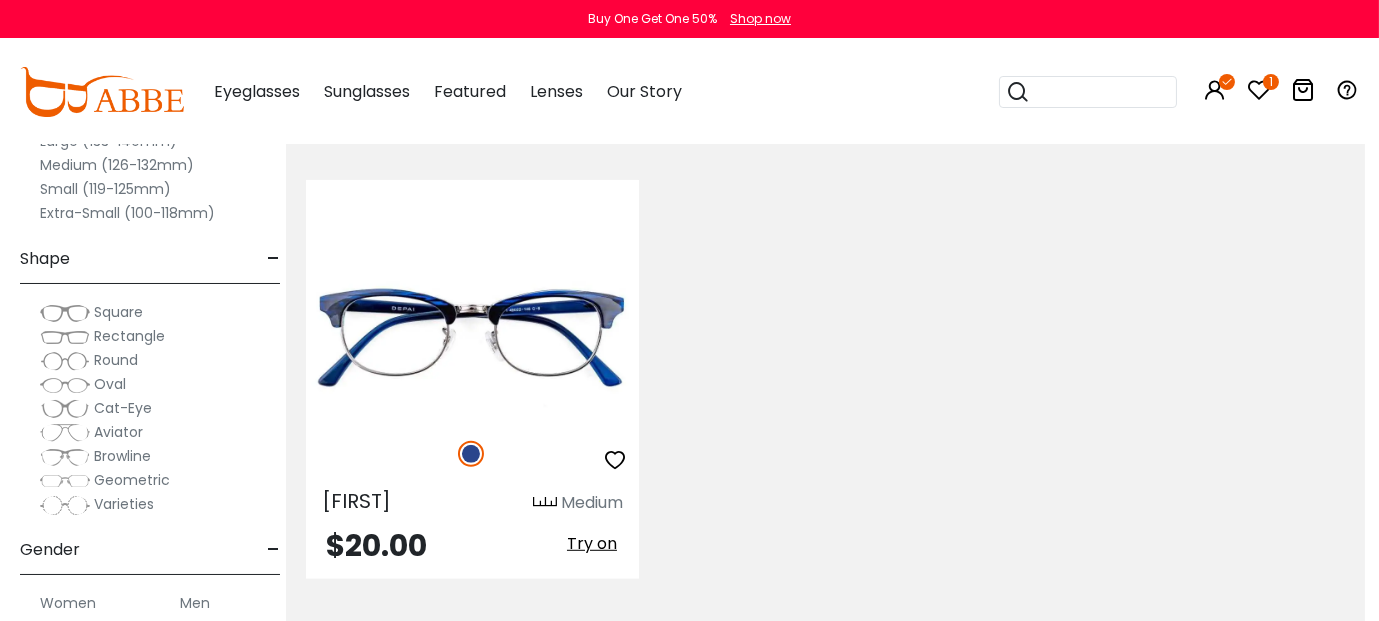 scroll, scrollTop: 2730, scrollLeft: 14, axis: both 